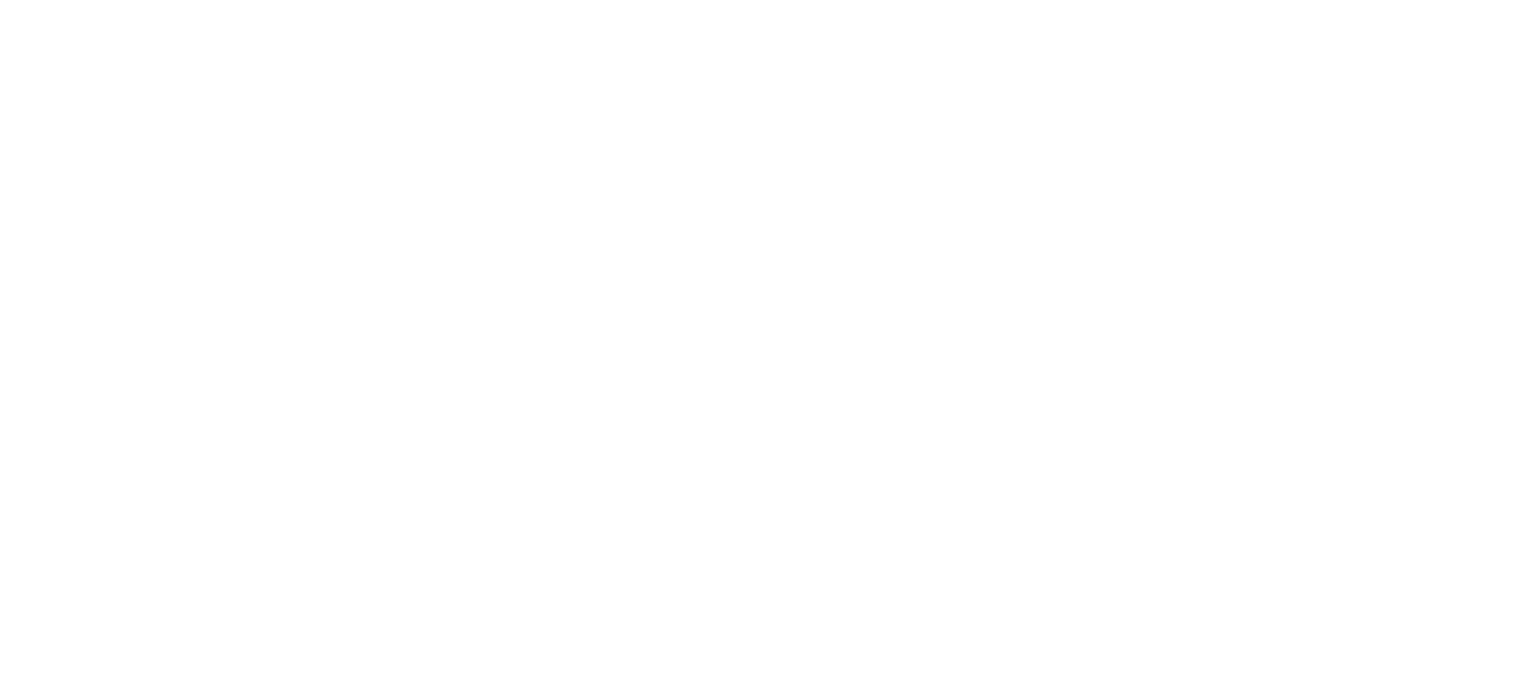 scroll, scrollTop: 0, scrollLeft: 0, axis: both 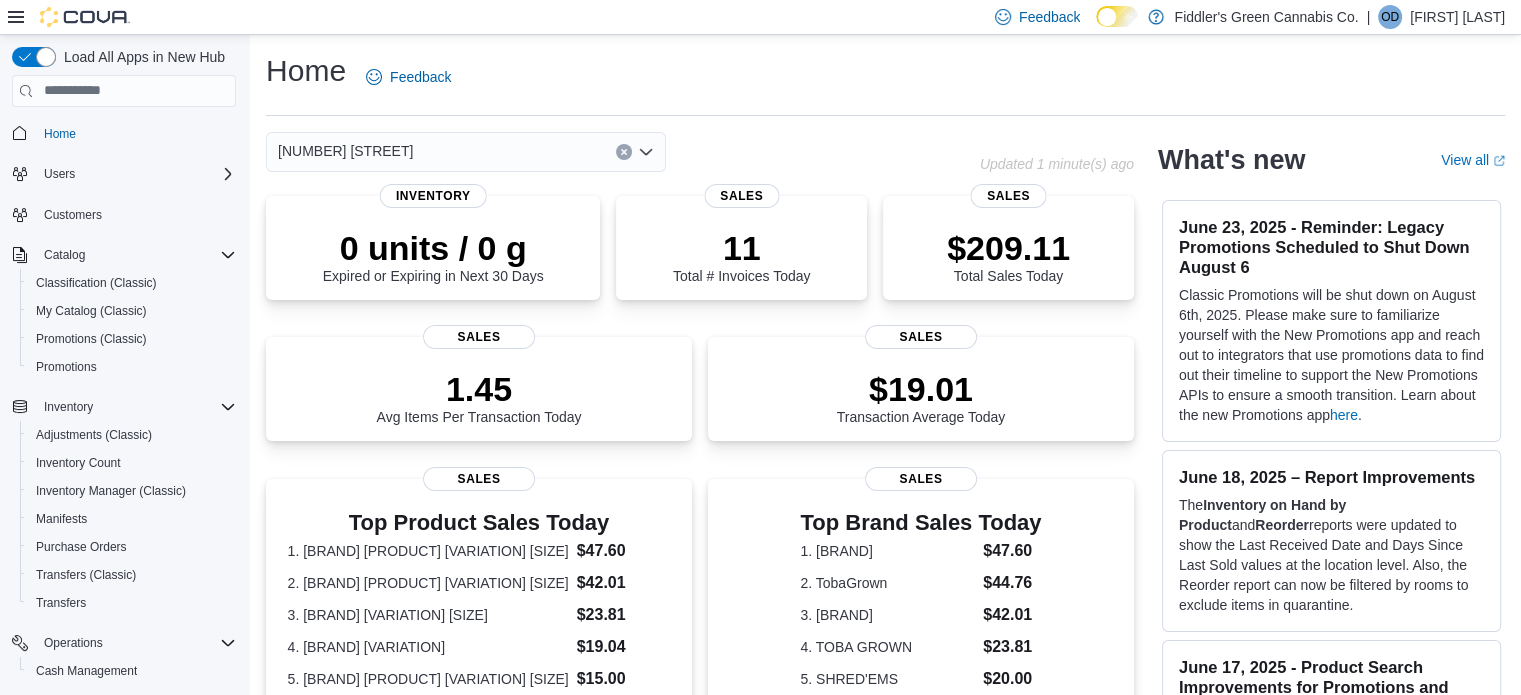 click 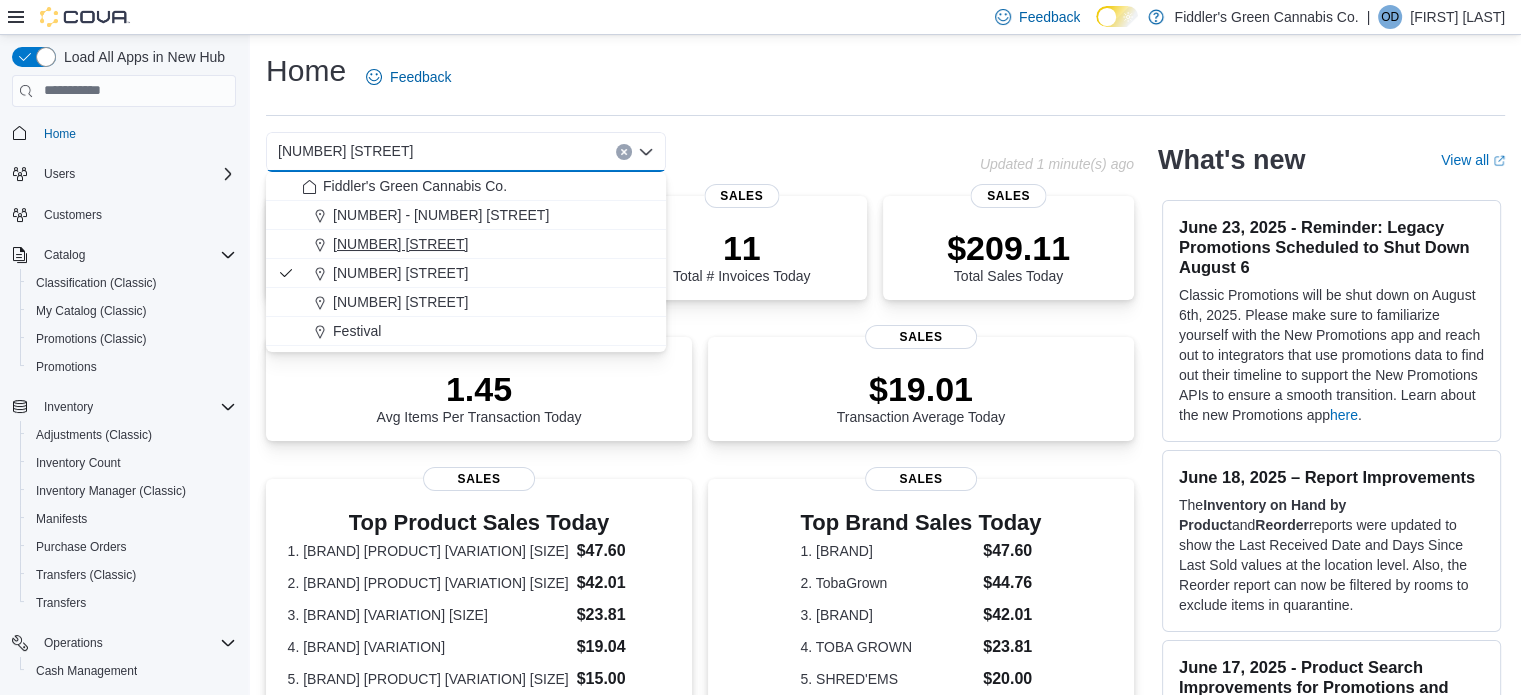 click on "[NUMBER] [STREET]" at bounding box center [400, 244] 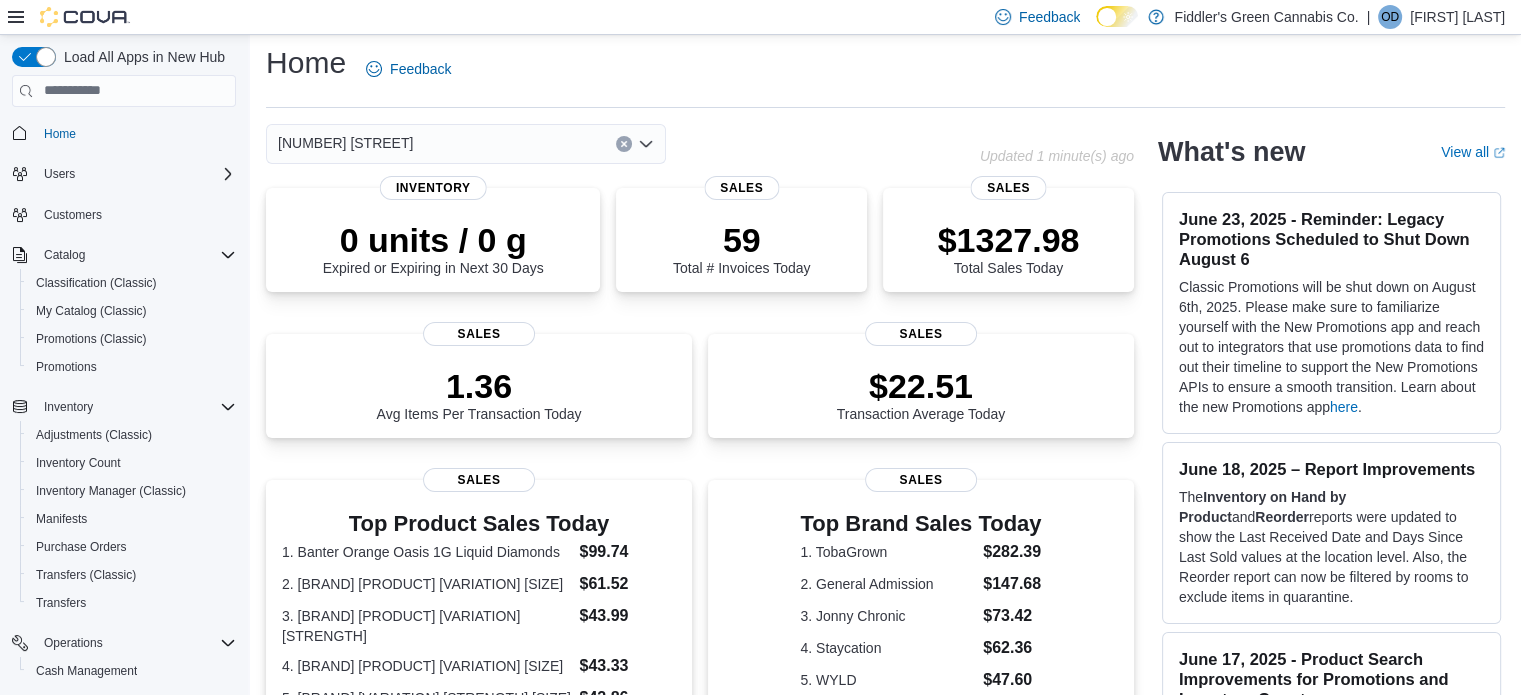 scroll, scrollTop: 6, scrollLeft: 0, axis: vertical 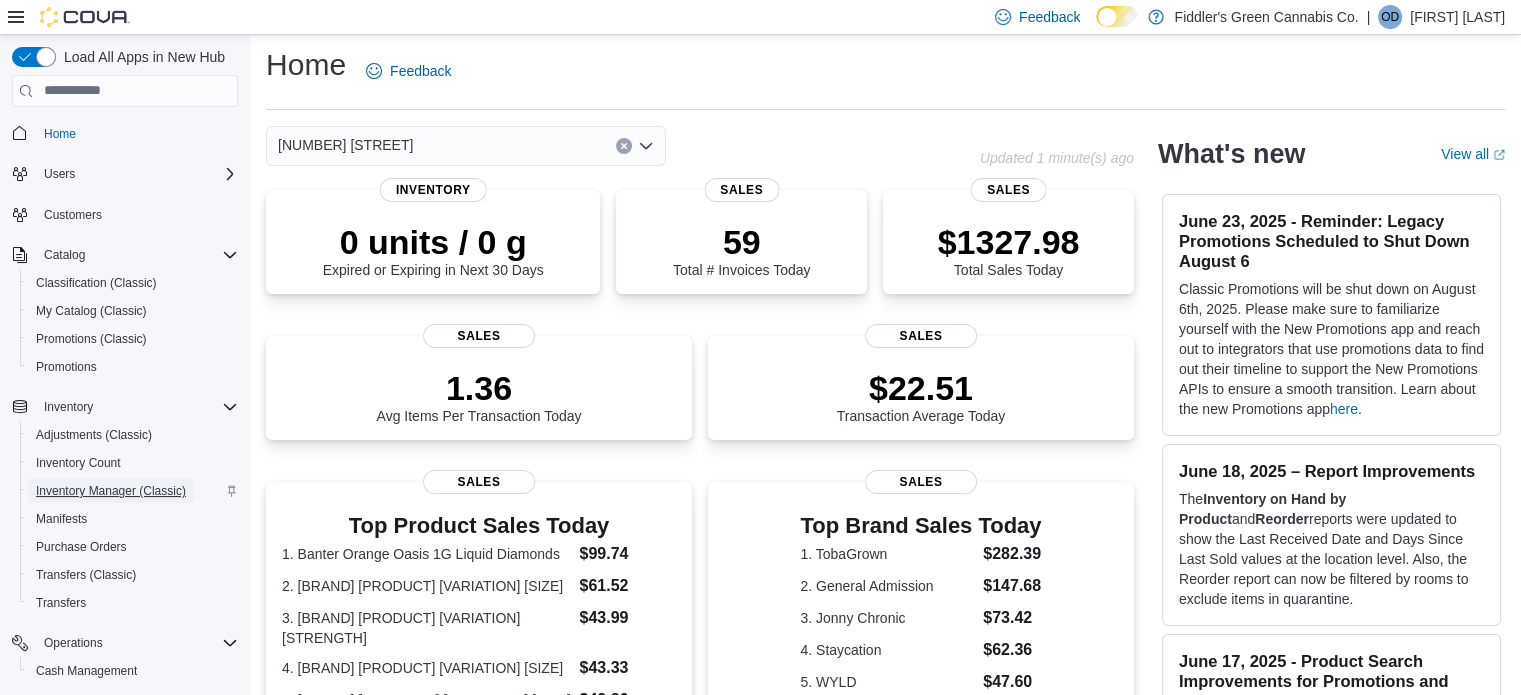 click on "Inventory Manager (Classic)" at bounding box center [111, 491] 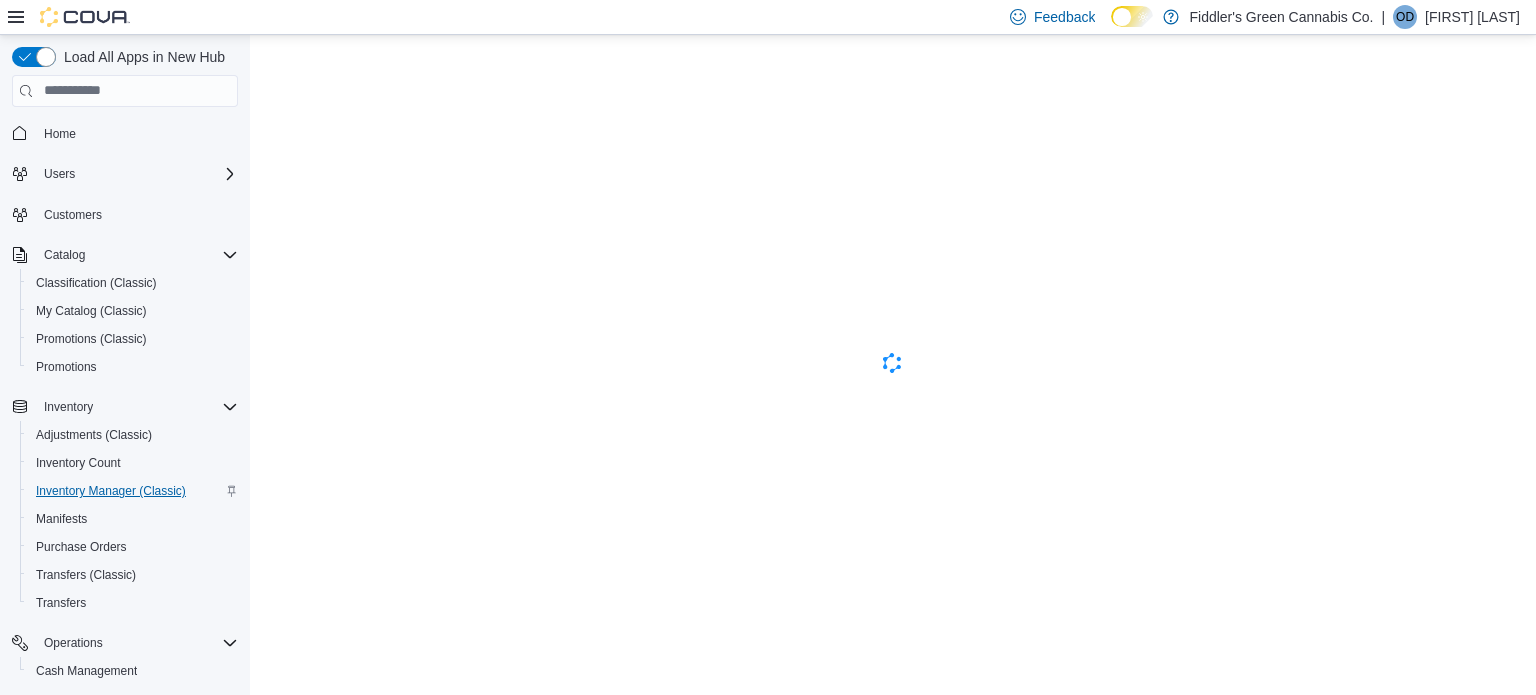 scroll, scrollTop: 0, scrollLeft: 0, axis: both 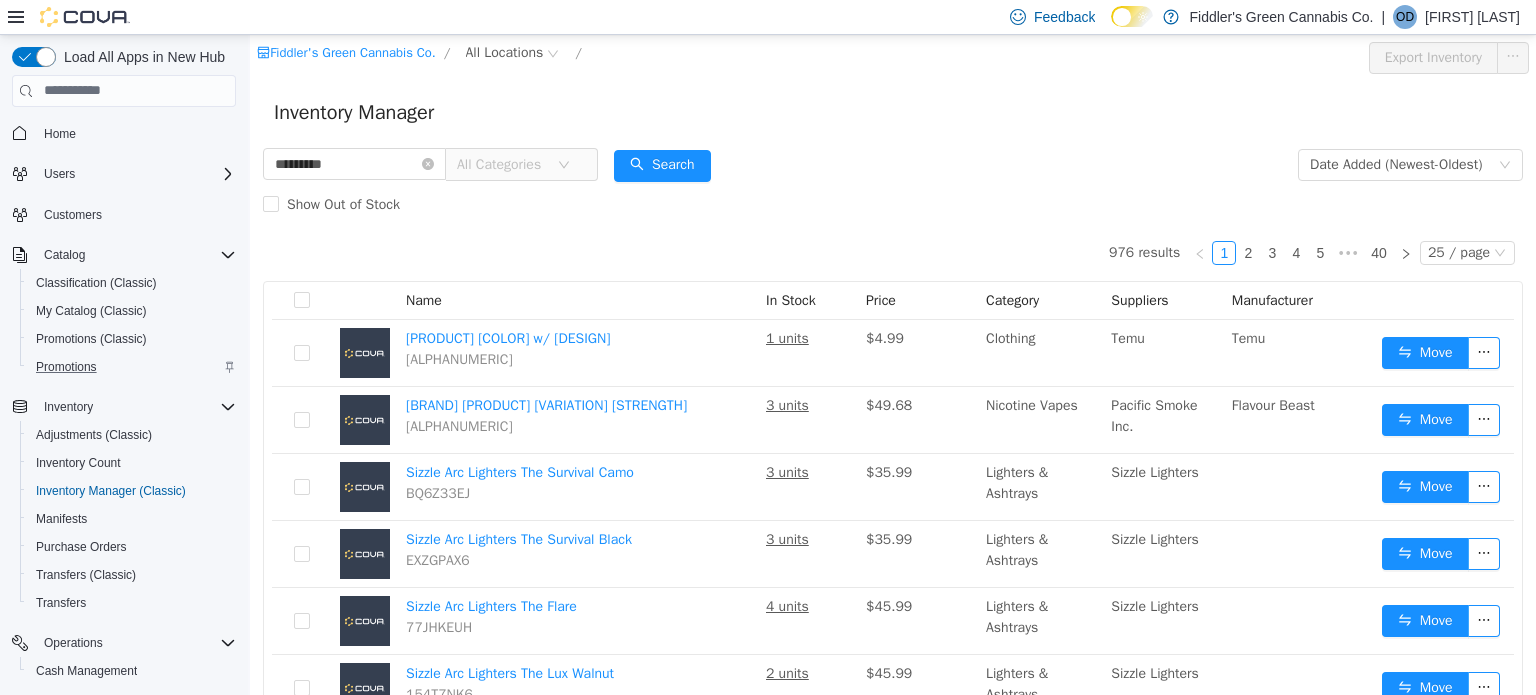 type on "*********" 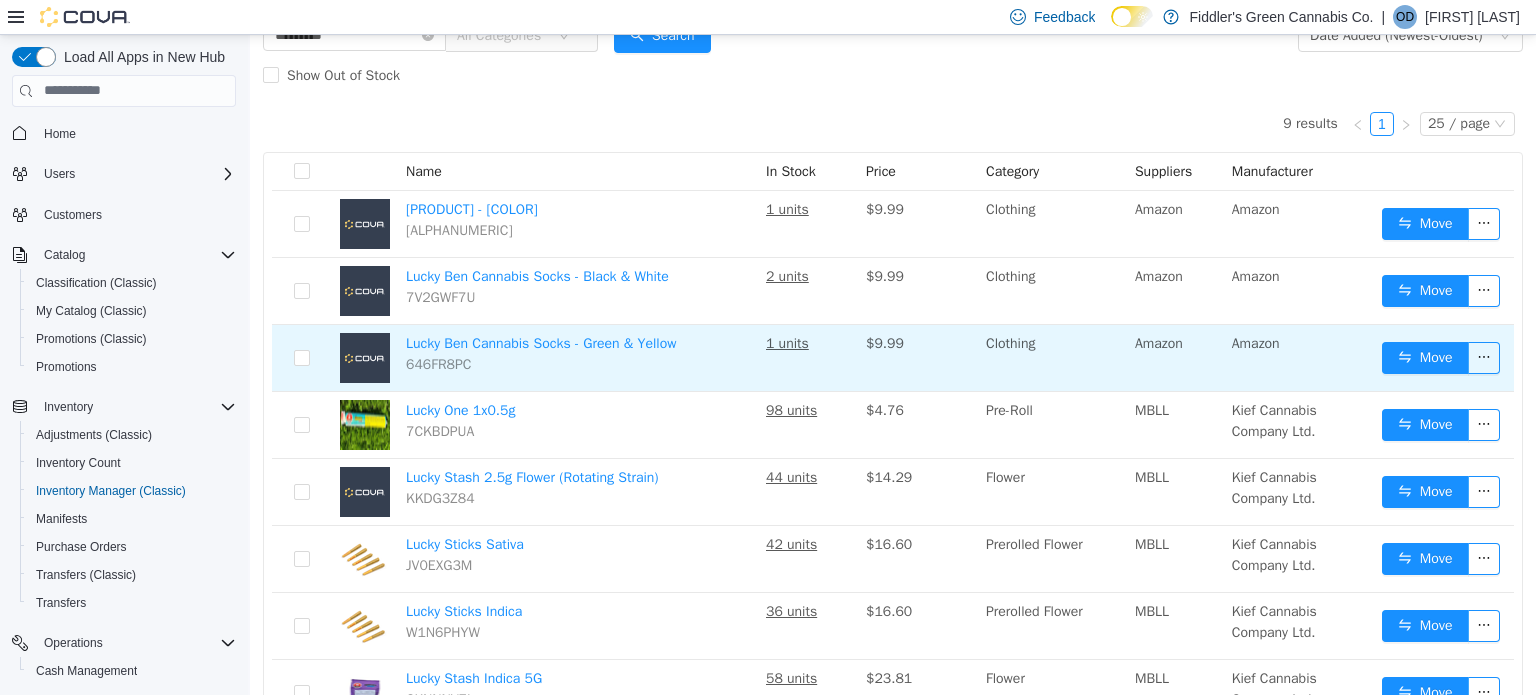 scroll, scrollTop: 0, scrollLeft: 0, axis: both 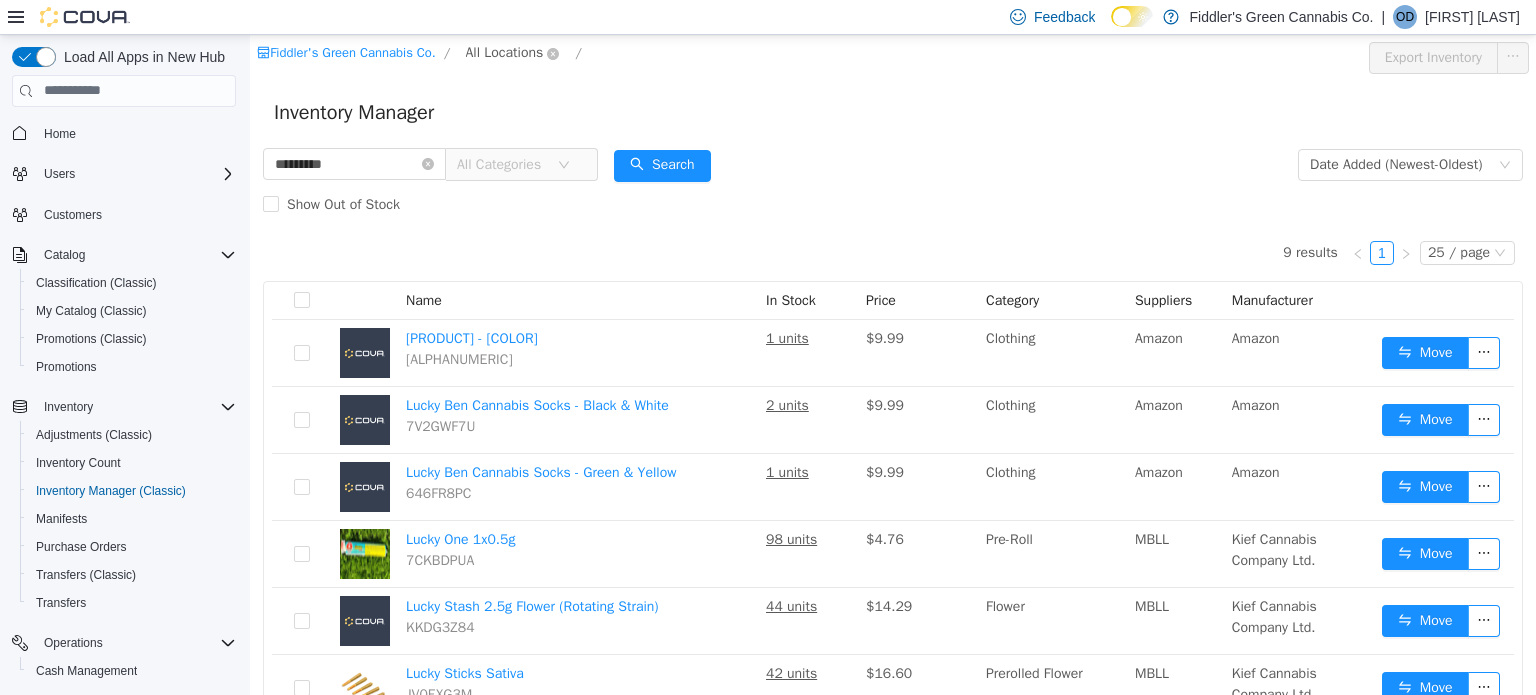 click on "All Locations" at bounding box center (505, 52) 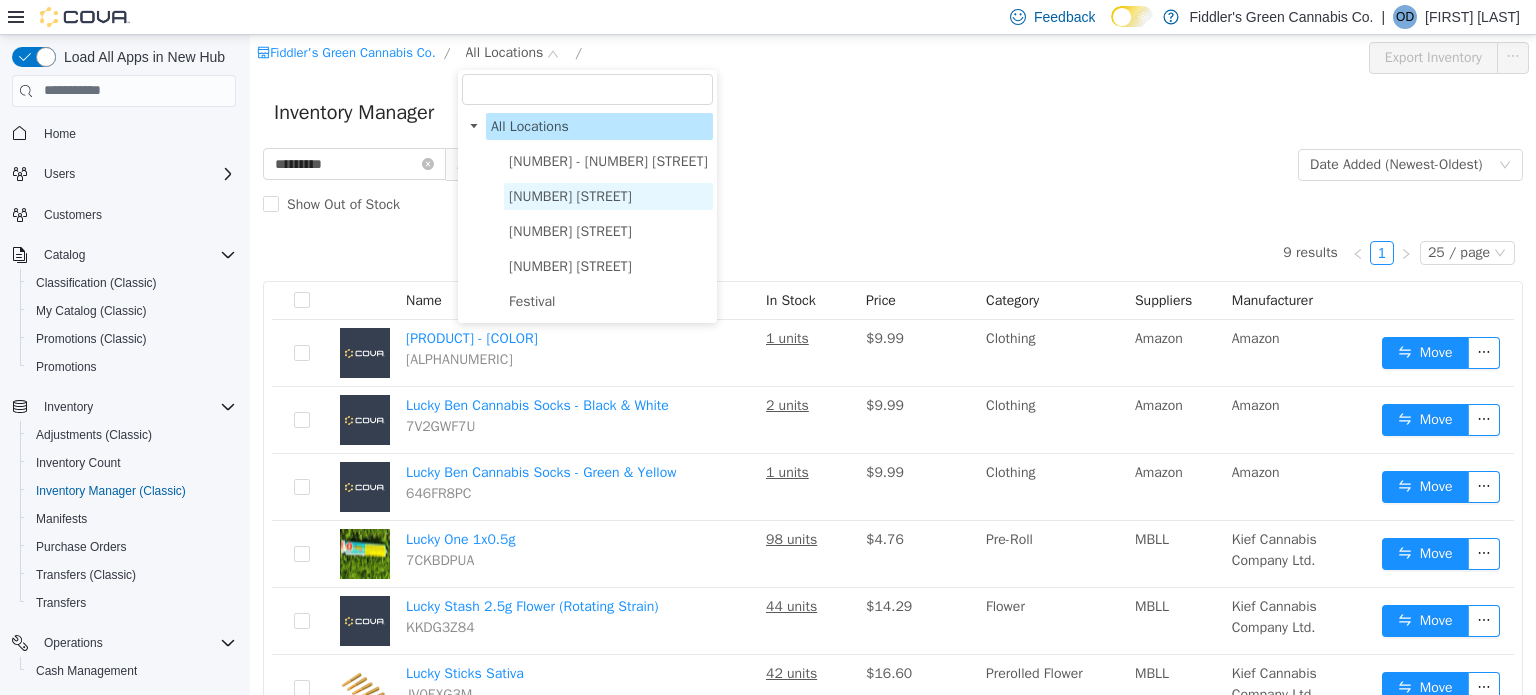 click on "[NUMBER] [STREET]" at bounding box center (570, 195) 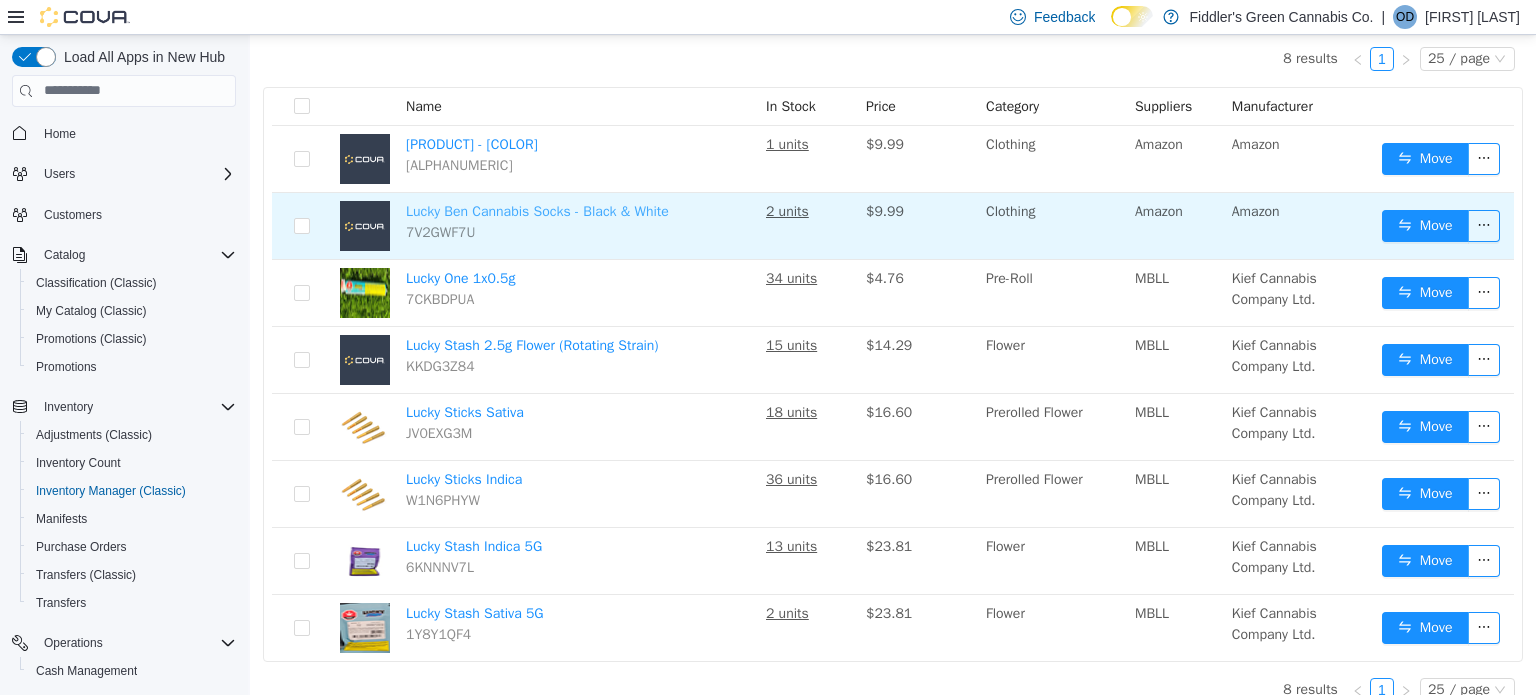 scroll, scrollTop: 0, scrollLeft: 0, axis: both 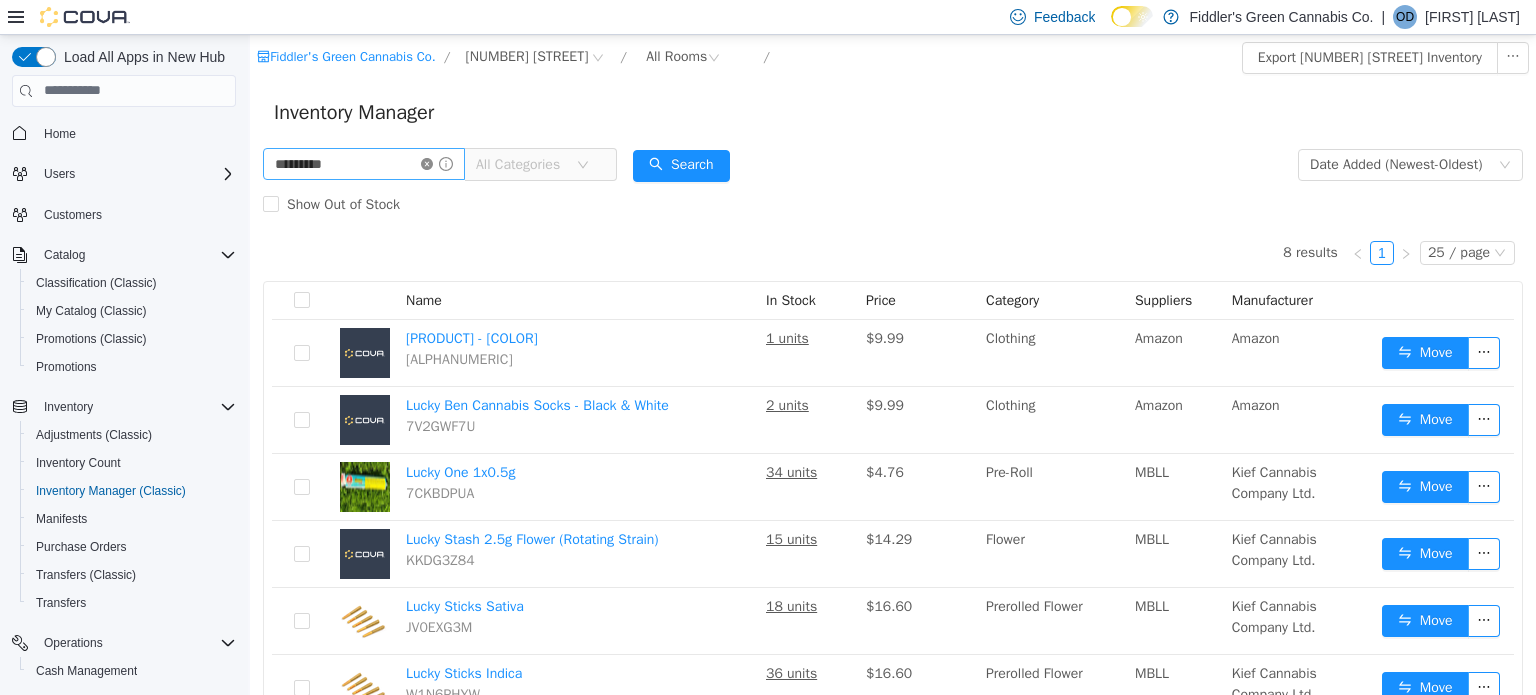 click 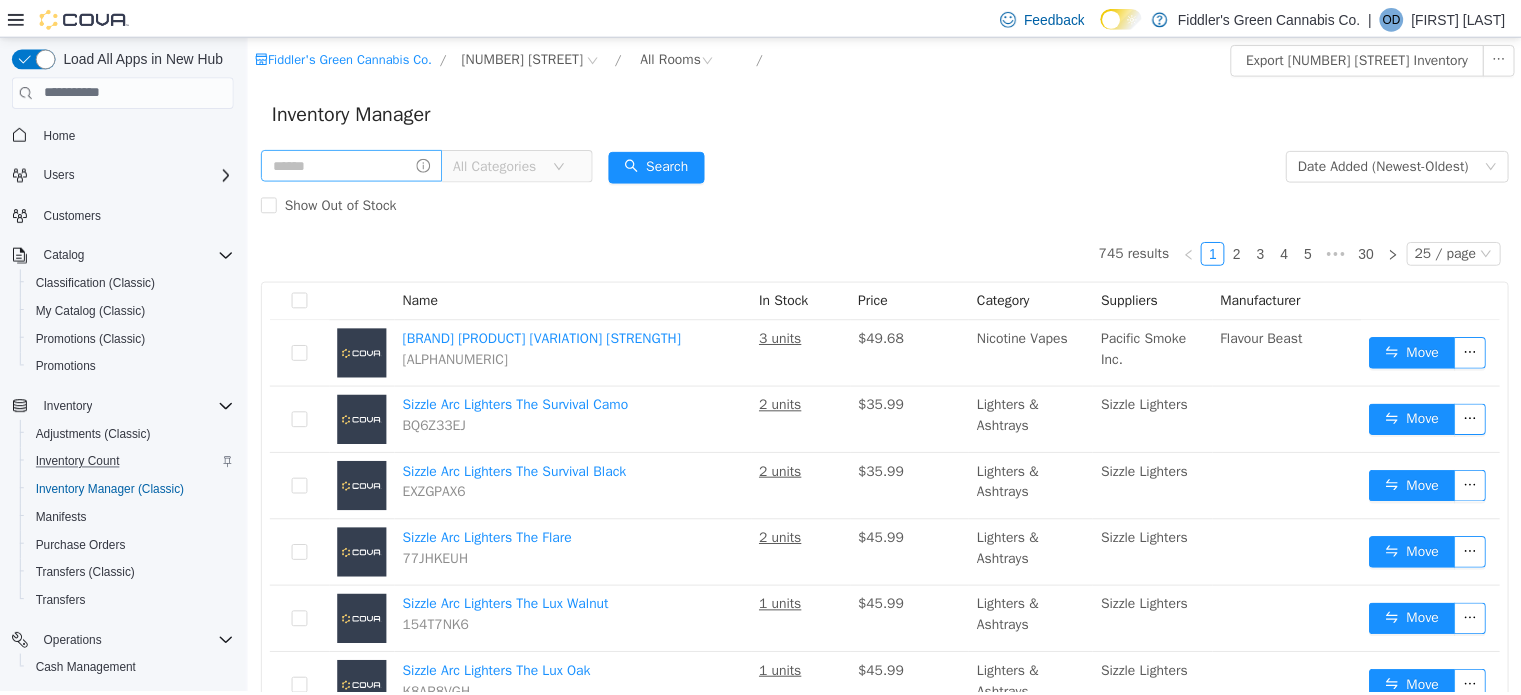 scroll, scrollTop: 200, scrollLeft: 0, axis: vertical 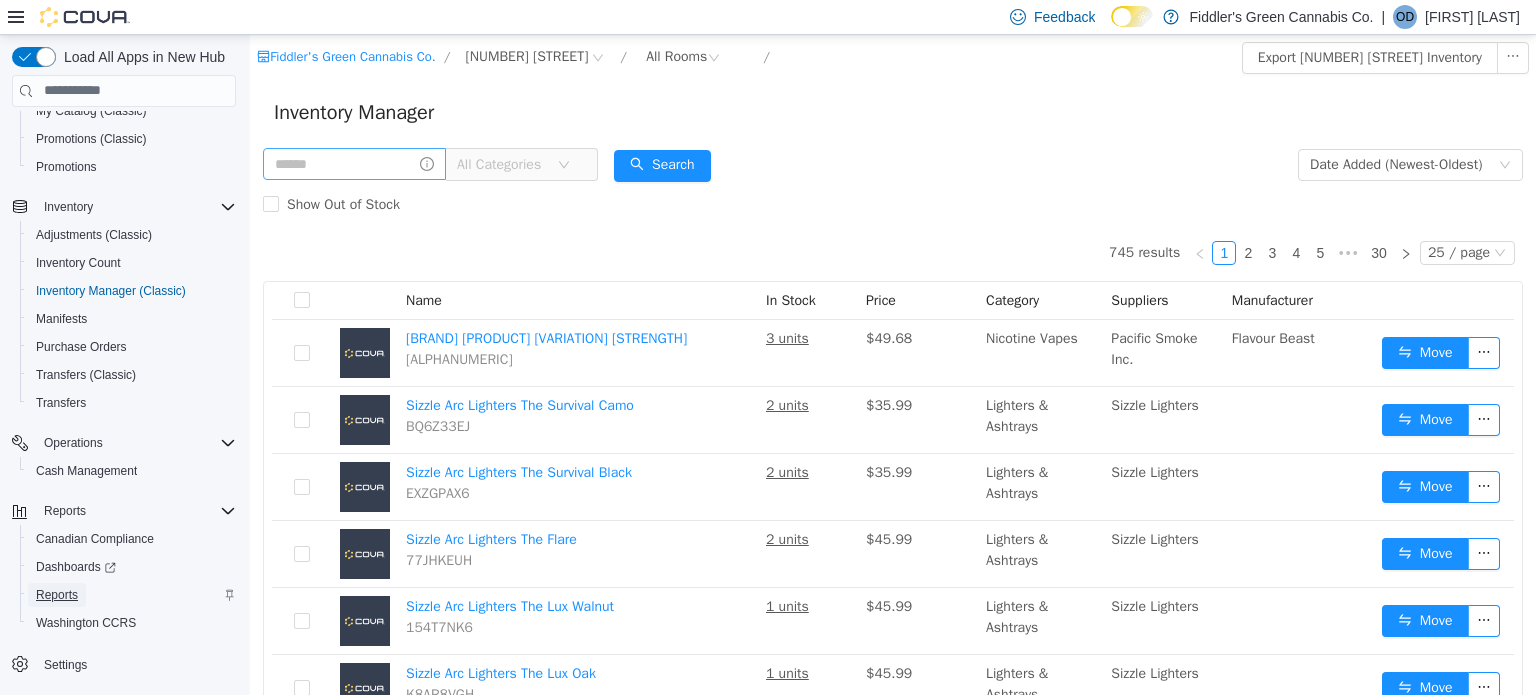 click on "Reports" at bounding box center (57, 595) 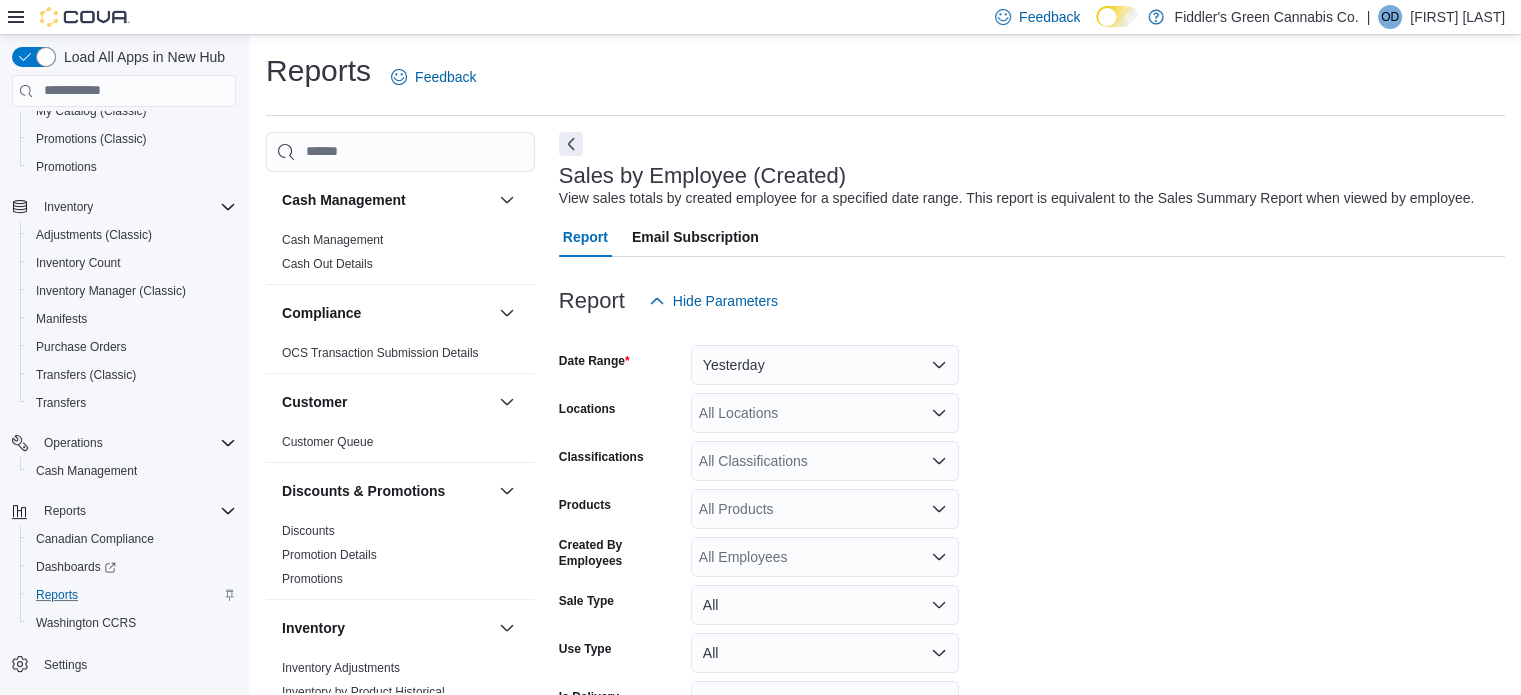 scroll, scrollTop: 46, scrollLeft: 0, axis: vertical 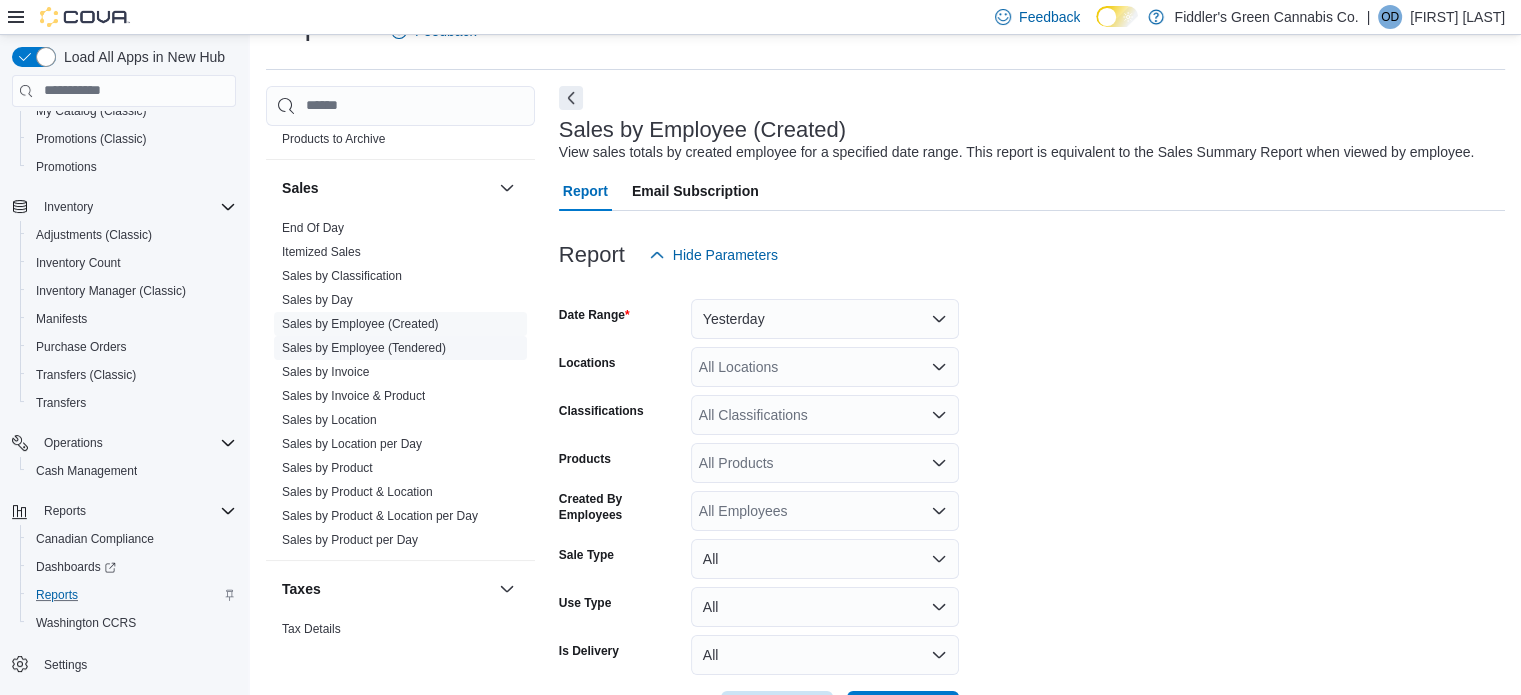 click on "Sales by Employee (Tendered)" at bounding box center (364, 348) 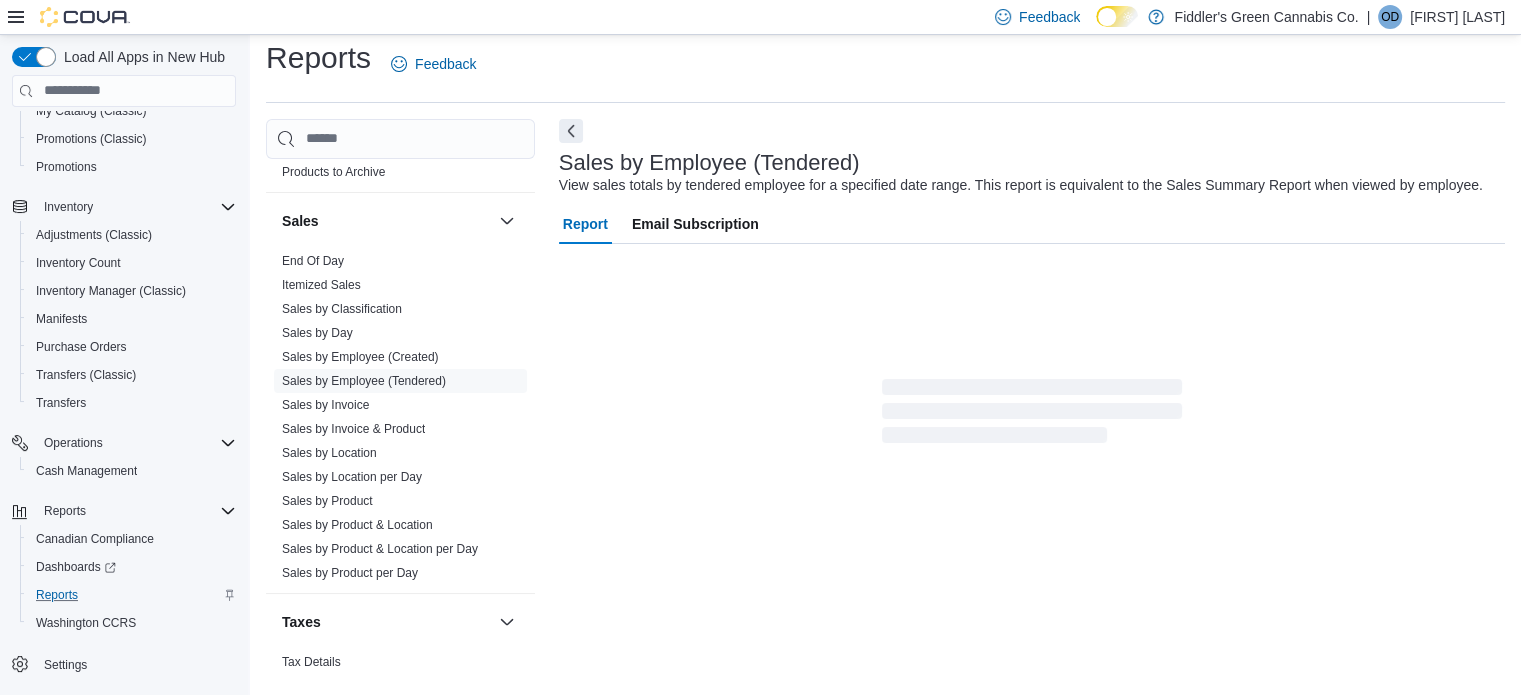 scroll, scrollTop: 46, scrollLeft: 0, axis: vertical 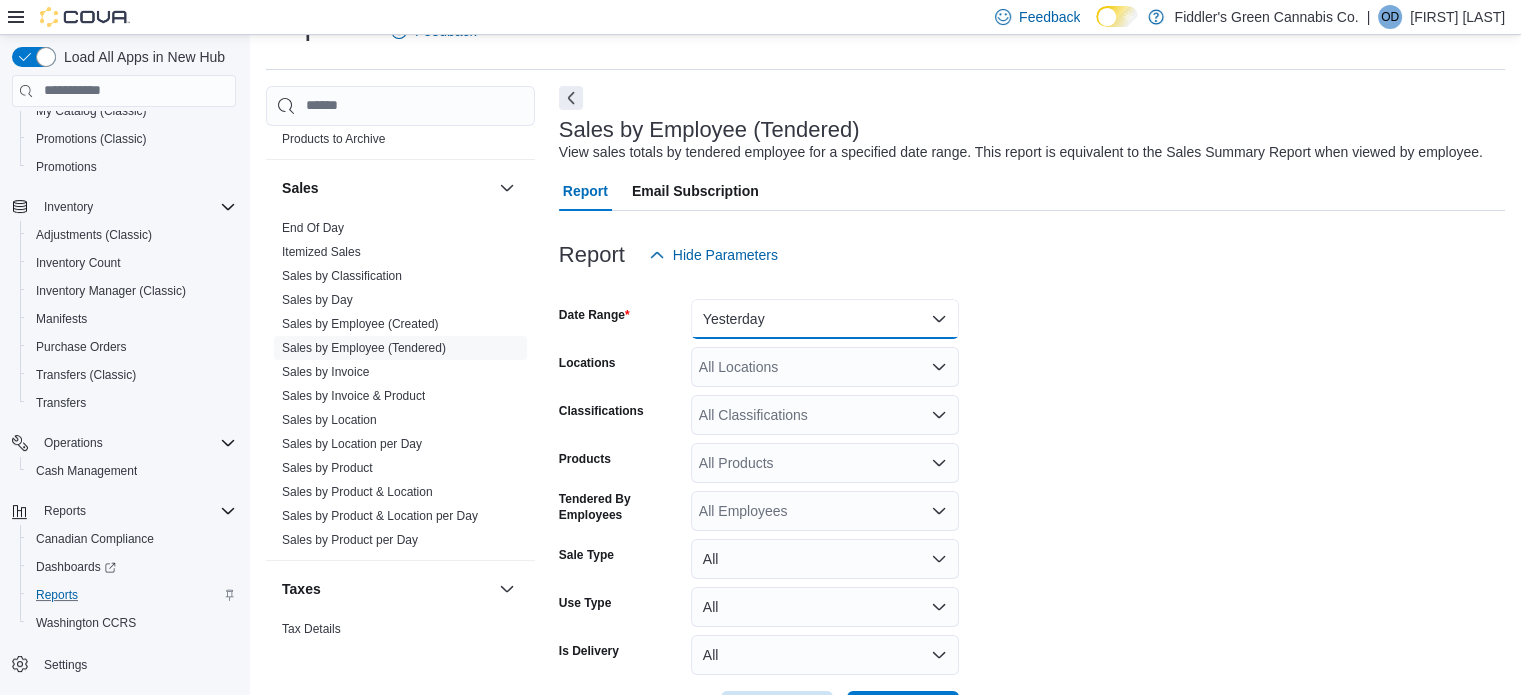 click on "Yesterday" at bounding box center (825, 319) 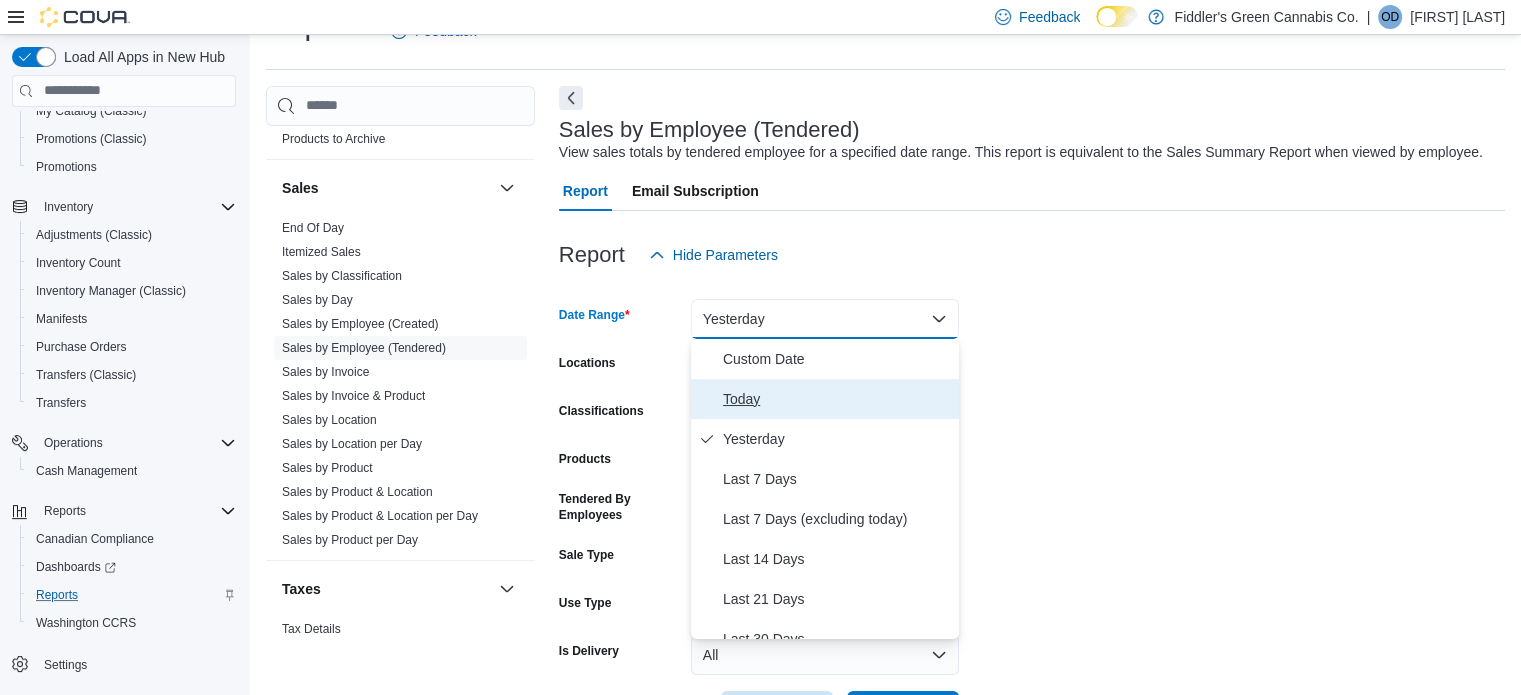click on "Today" at bounding box center [837, 399] 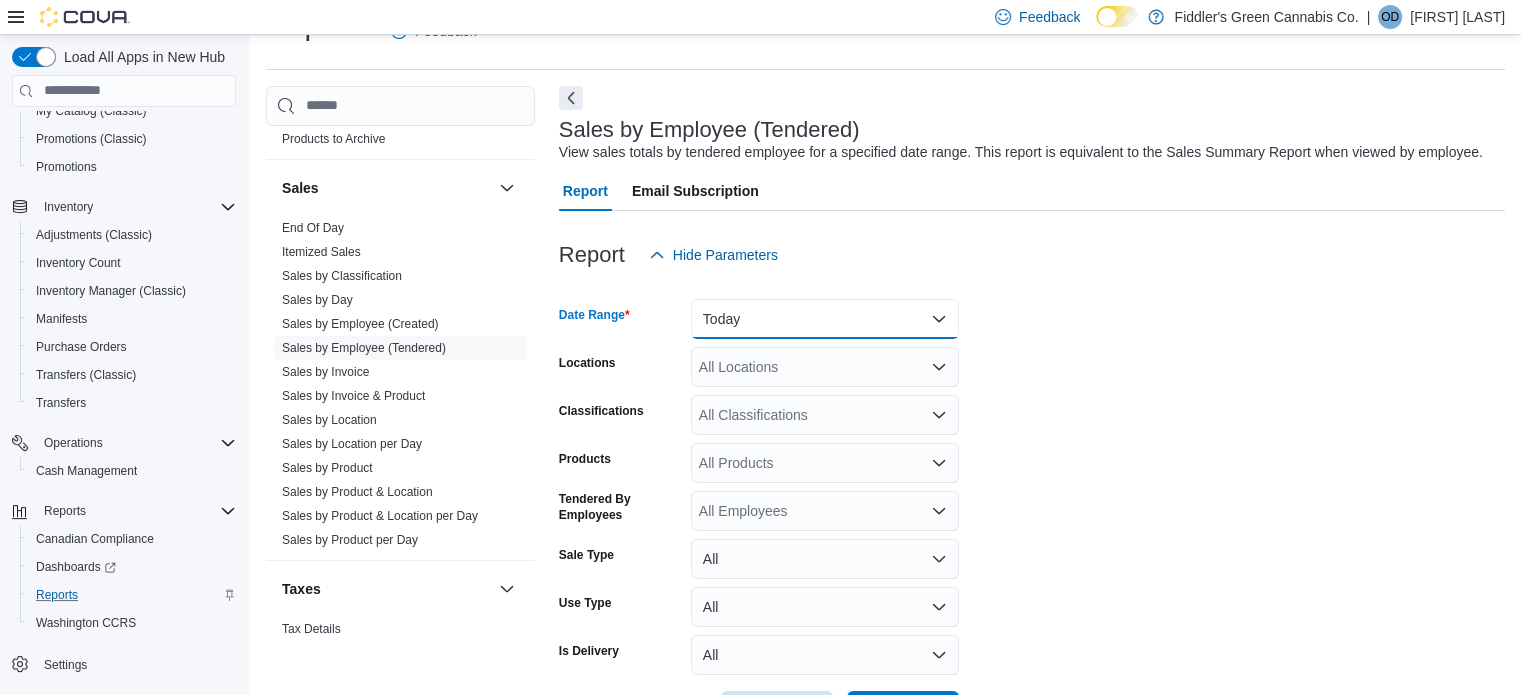scroll, scrollTop: 121, scrollLeft: 0, axis: vertical 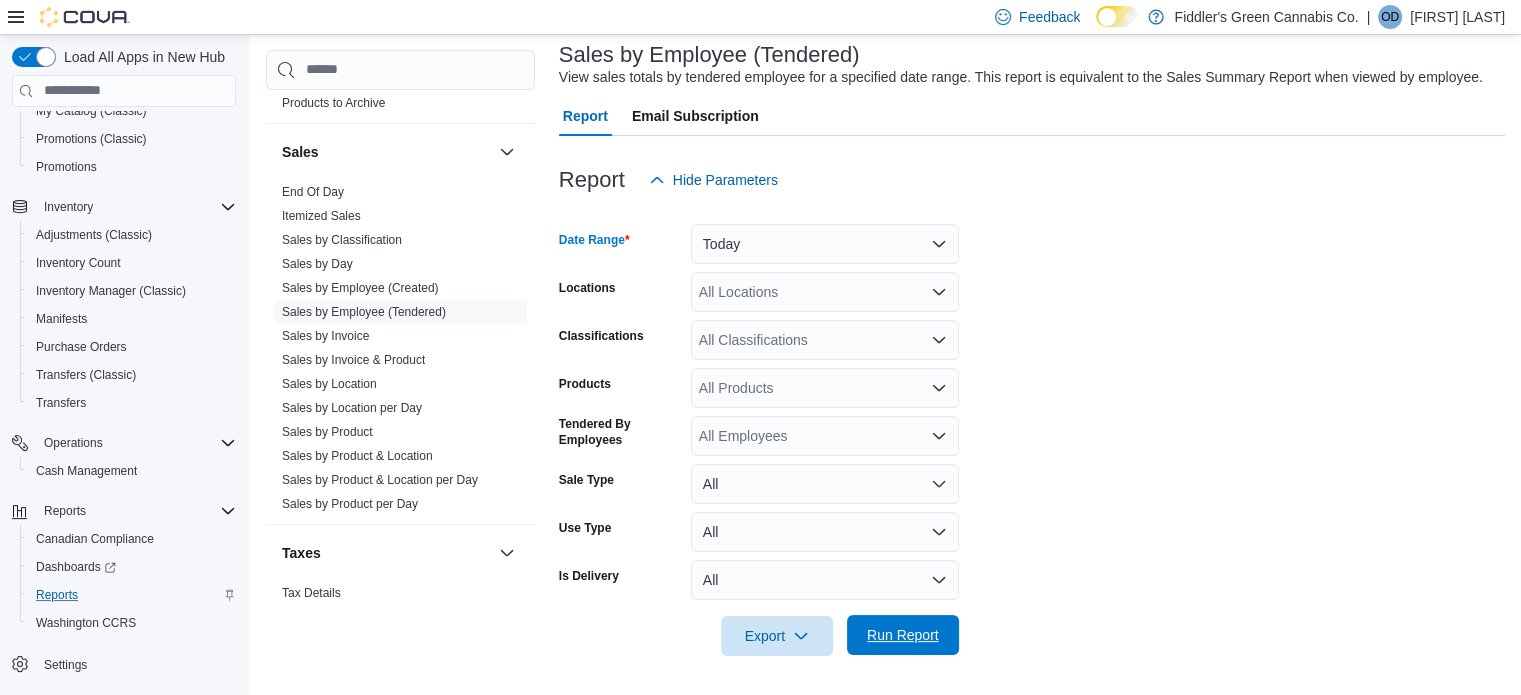 click on "Run Report" at bounding box center (903, 635) 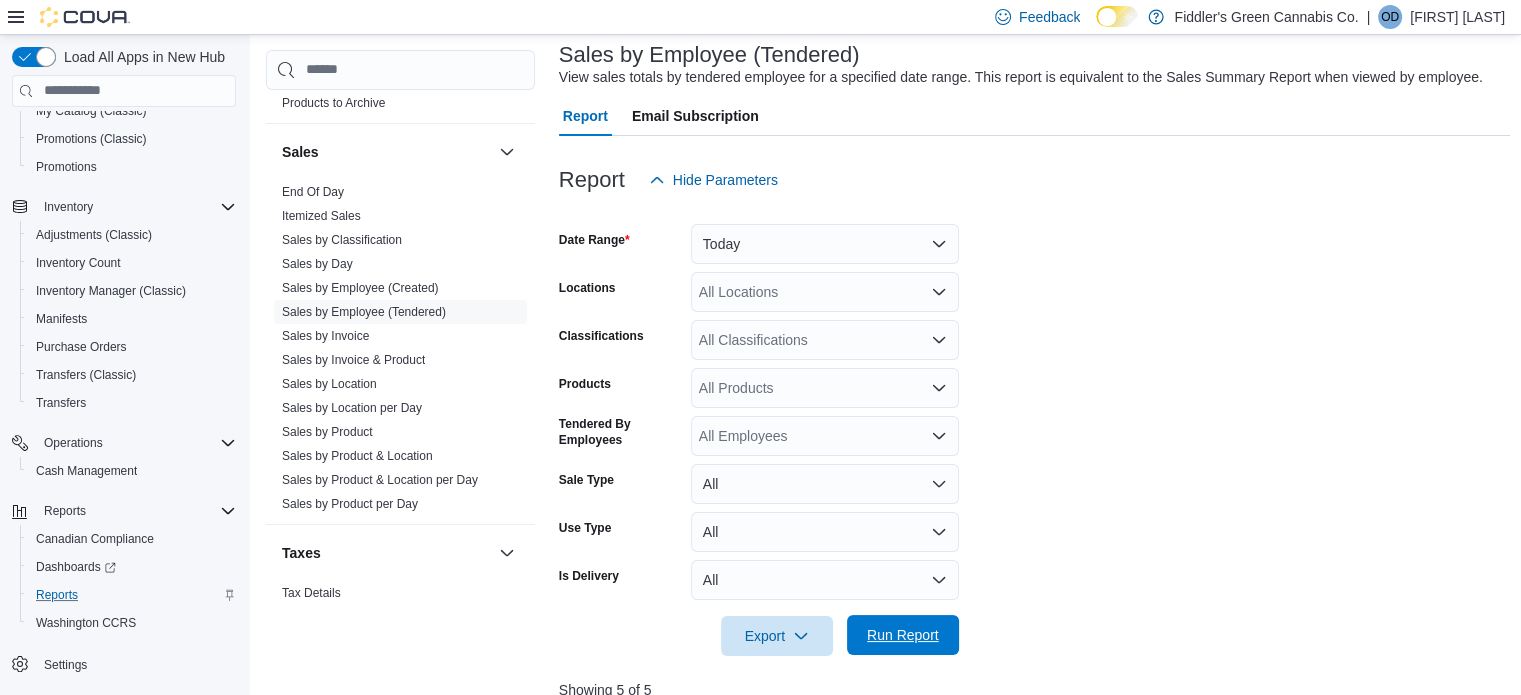 scroll, scrollTop: 580, scrollLeft: 0, axis: vertical 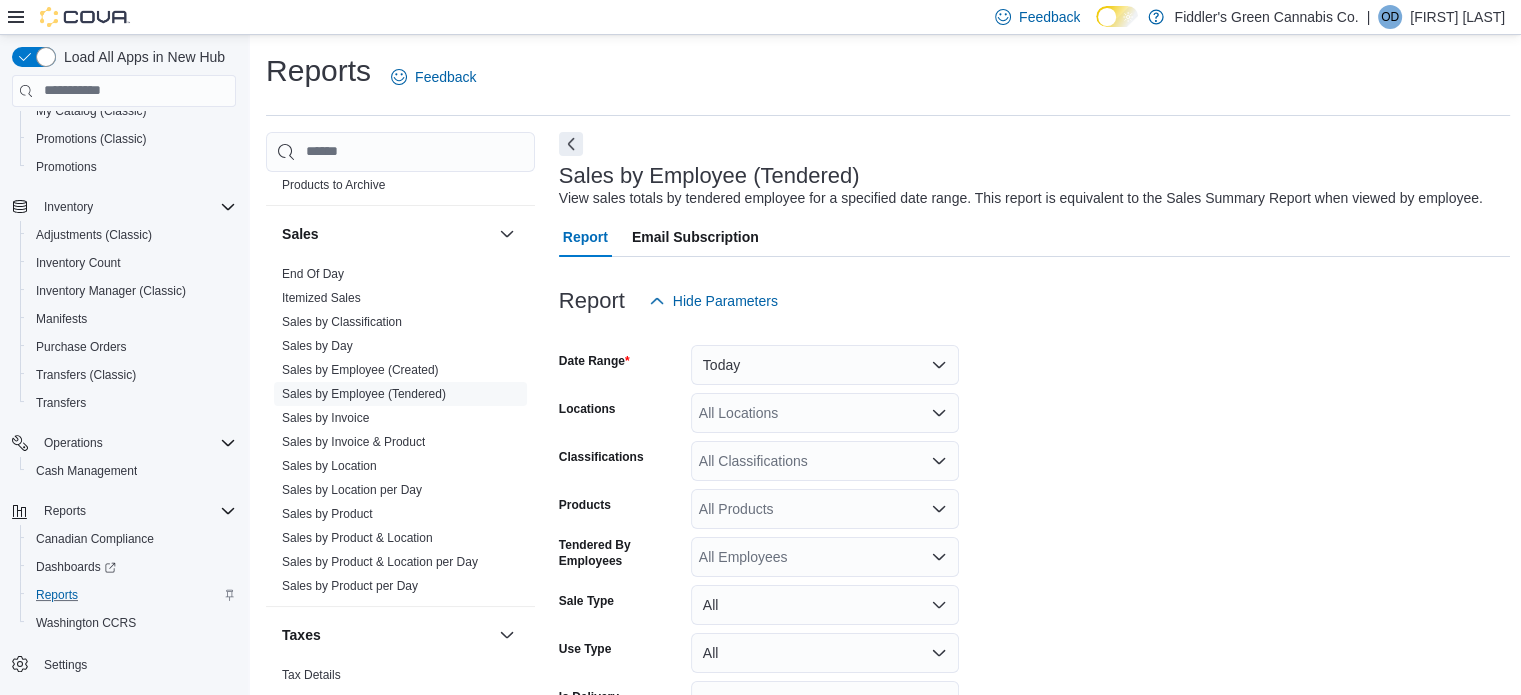 click on "[FIRST] [LAST]" at bounding box center [1457, 17] 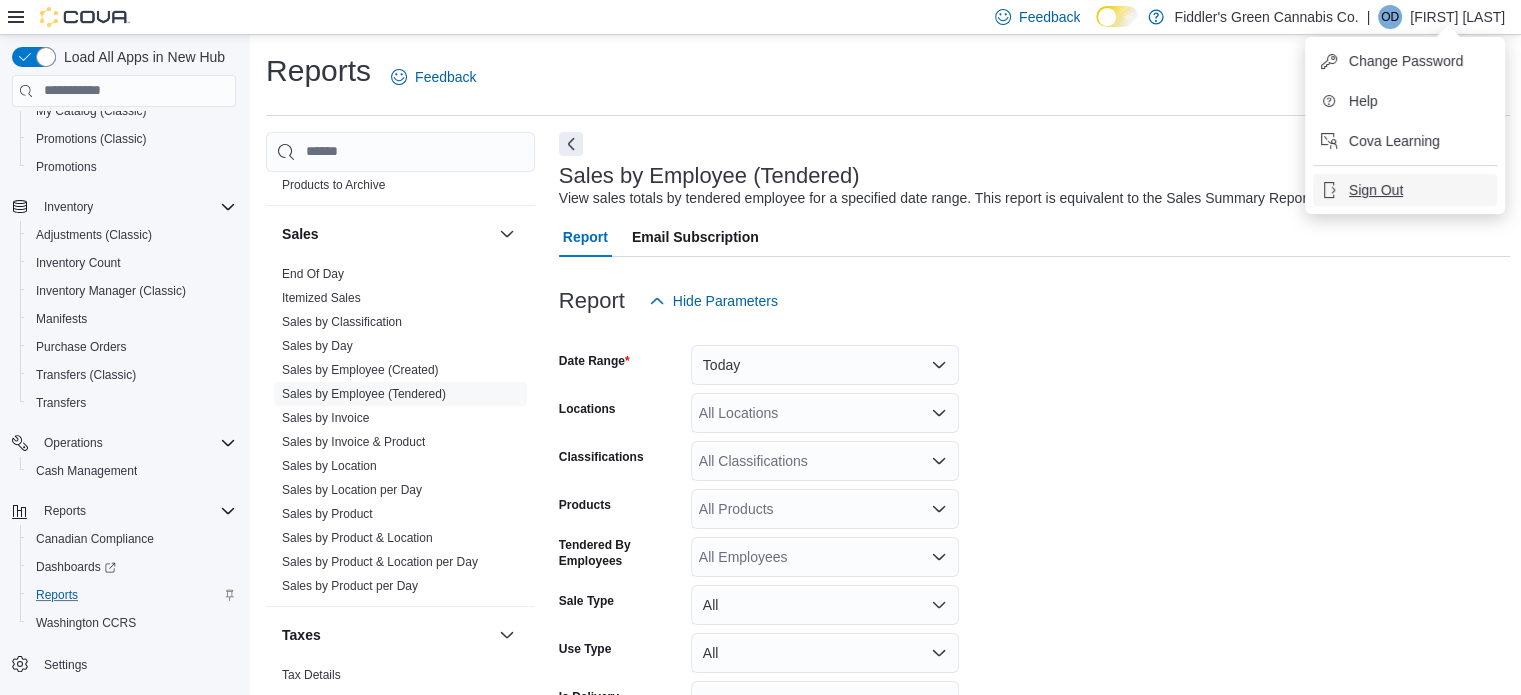 click on "Sign Out" at bounding box center [1376, 190] 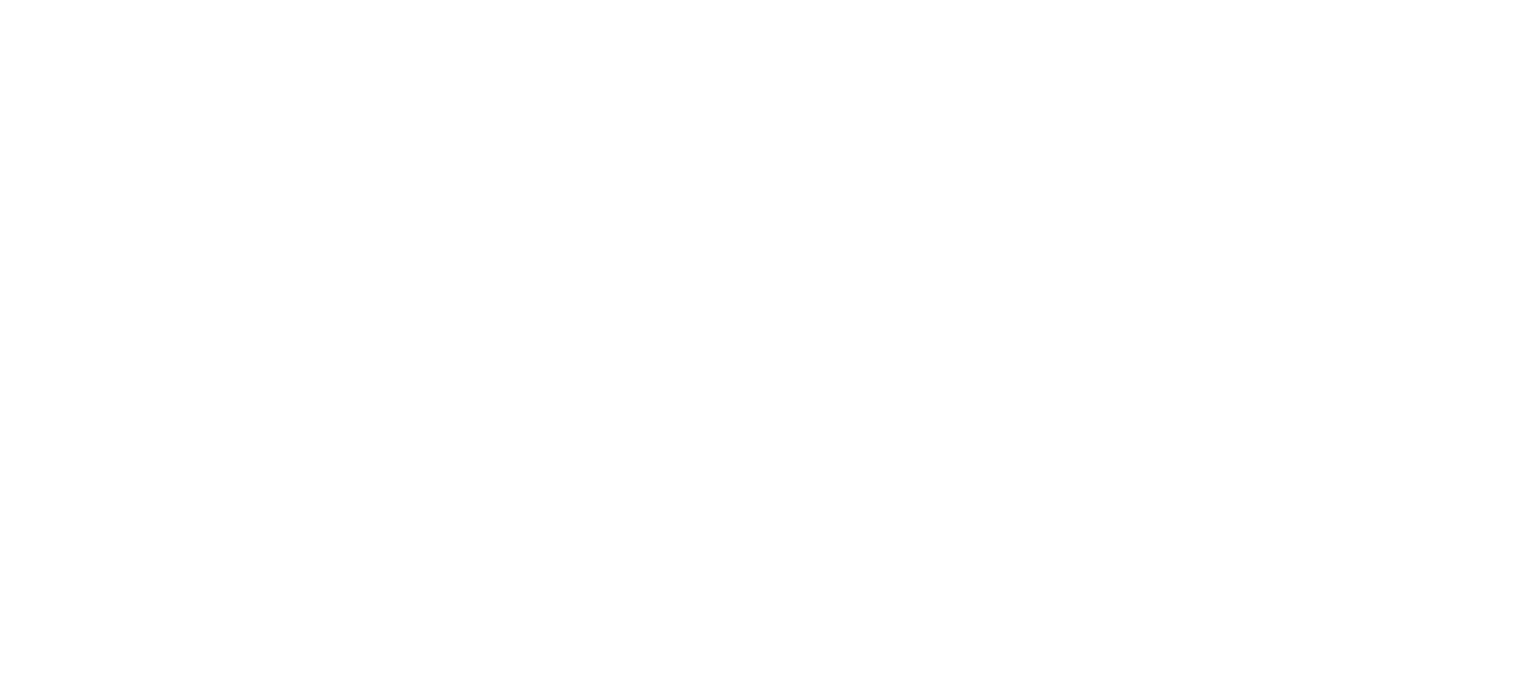 scroll, scrollTop: 0, scrollLeft: 0, axis: both 